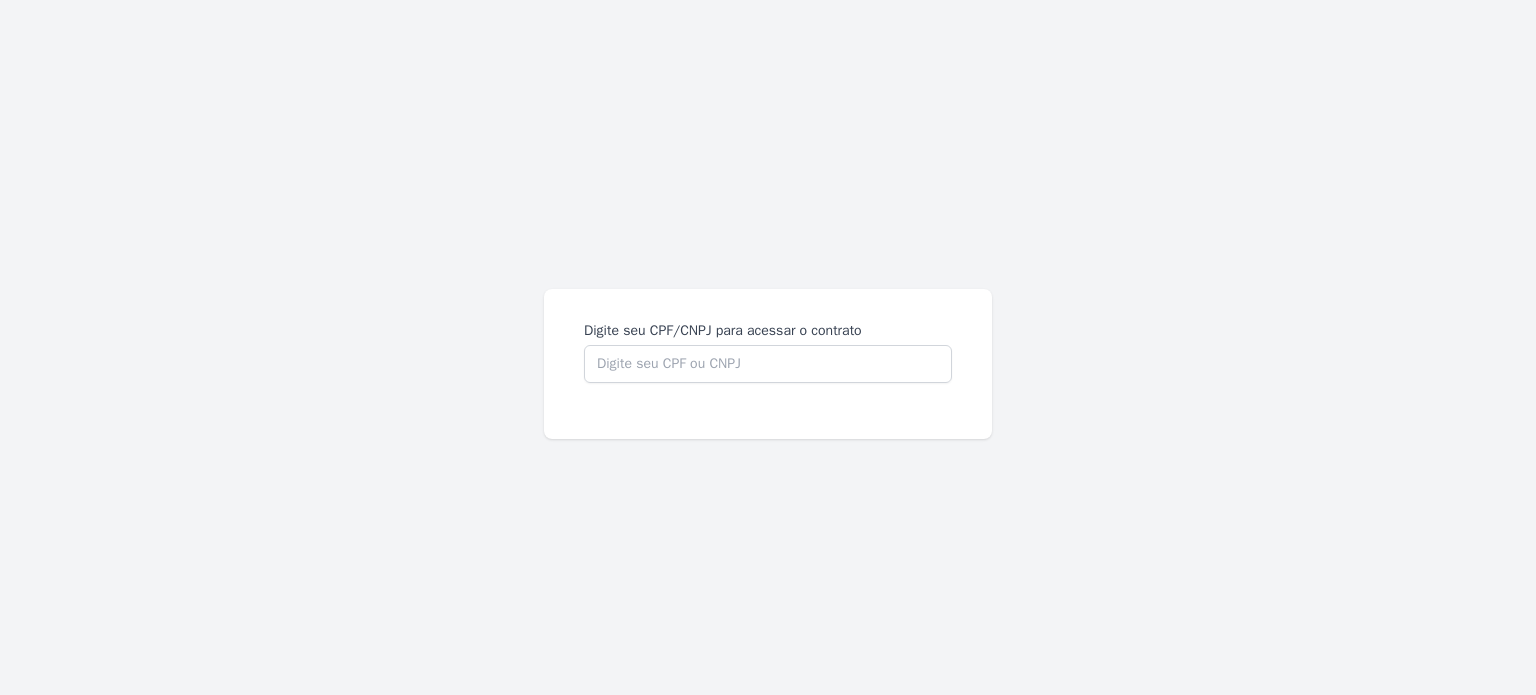 scroll, scrollTop: 0, scrollLeft: 0, axis: both 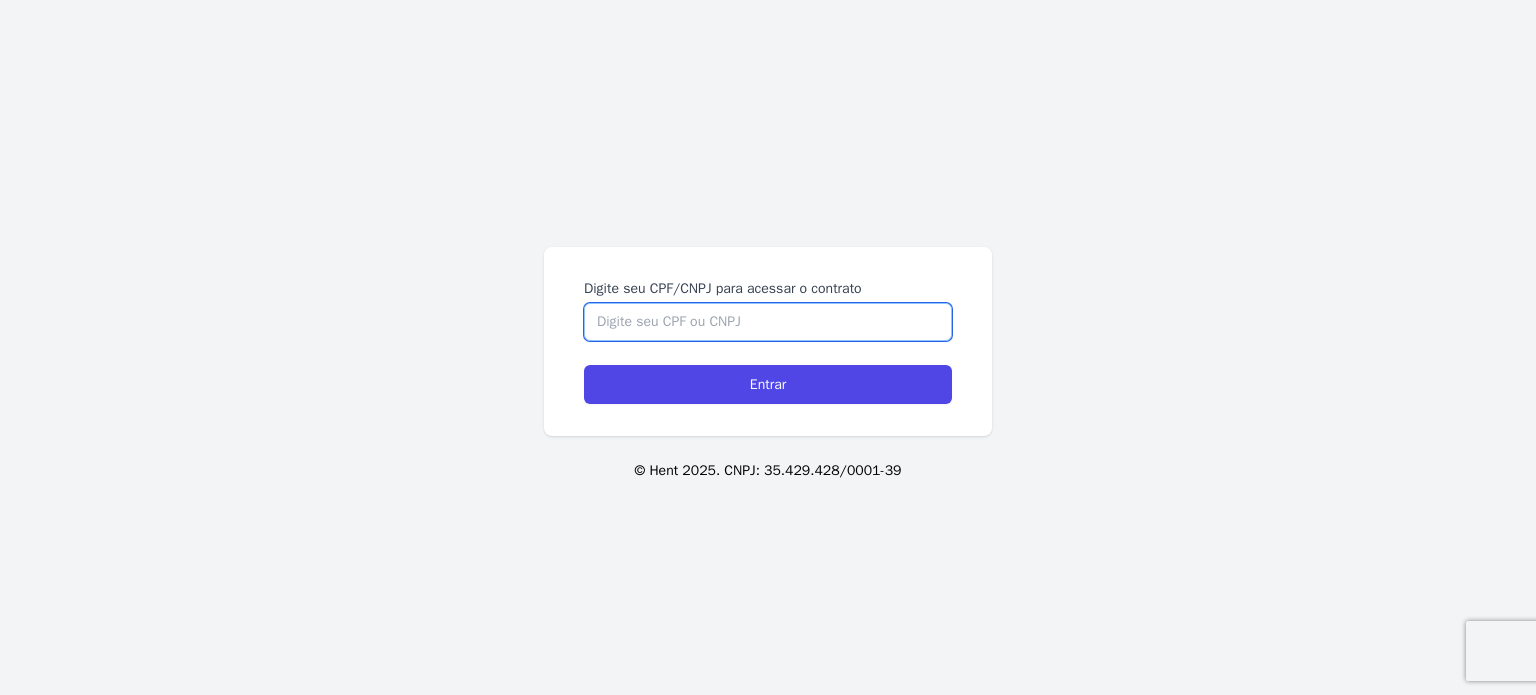 click on "Digite seu CPF/CNPJ para acessar o contrato" at bounding box center [768, 322] 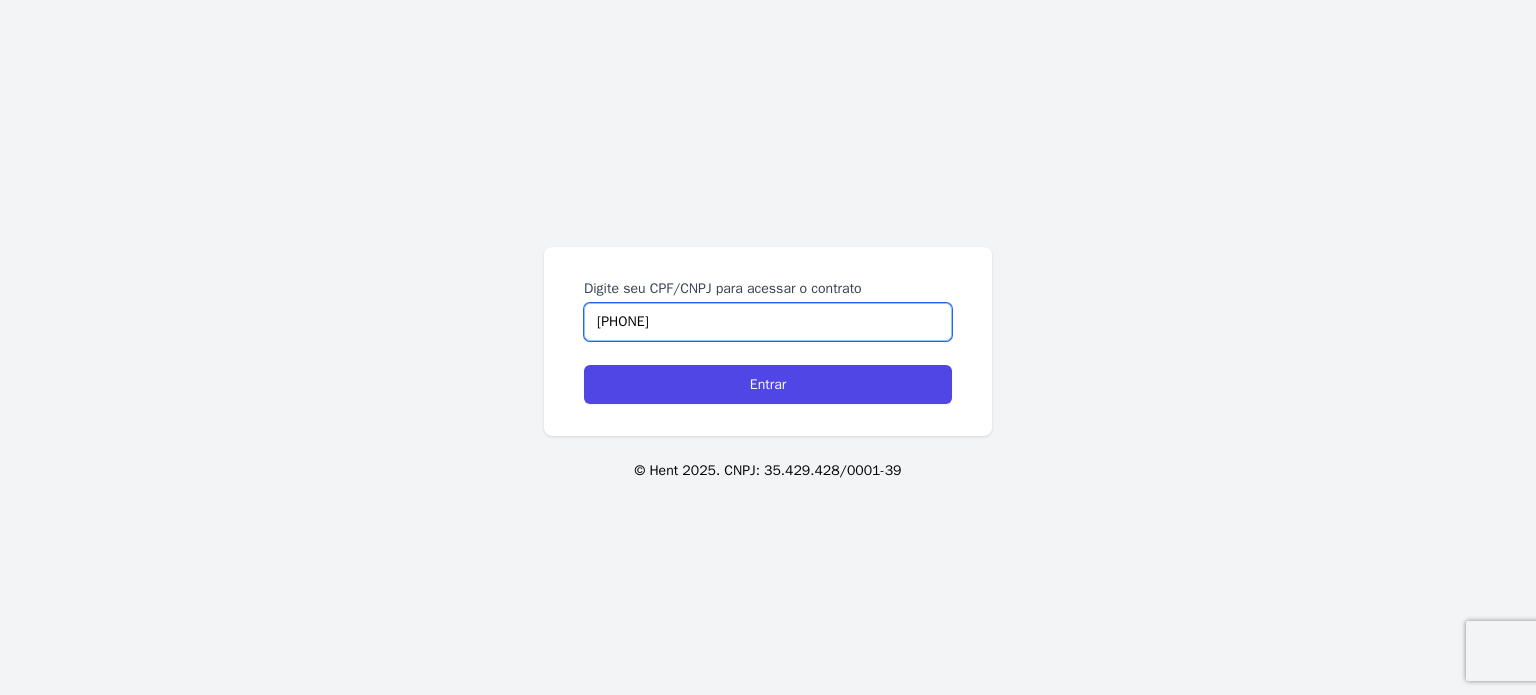 type on "[PHONE]" 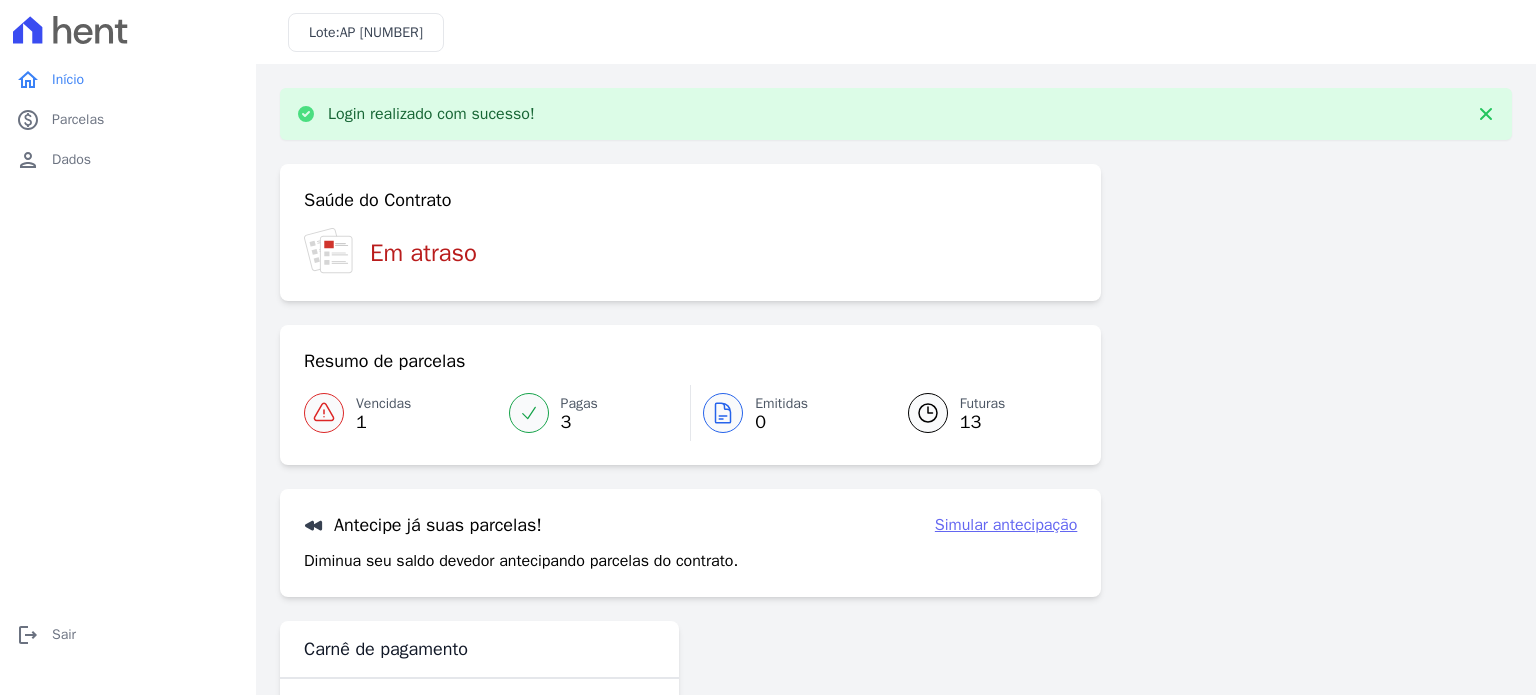 scroll, scrollTop: 0, scrollLeft: 0, axis: both 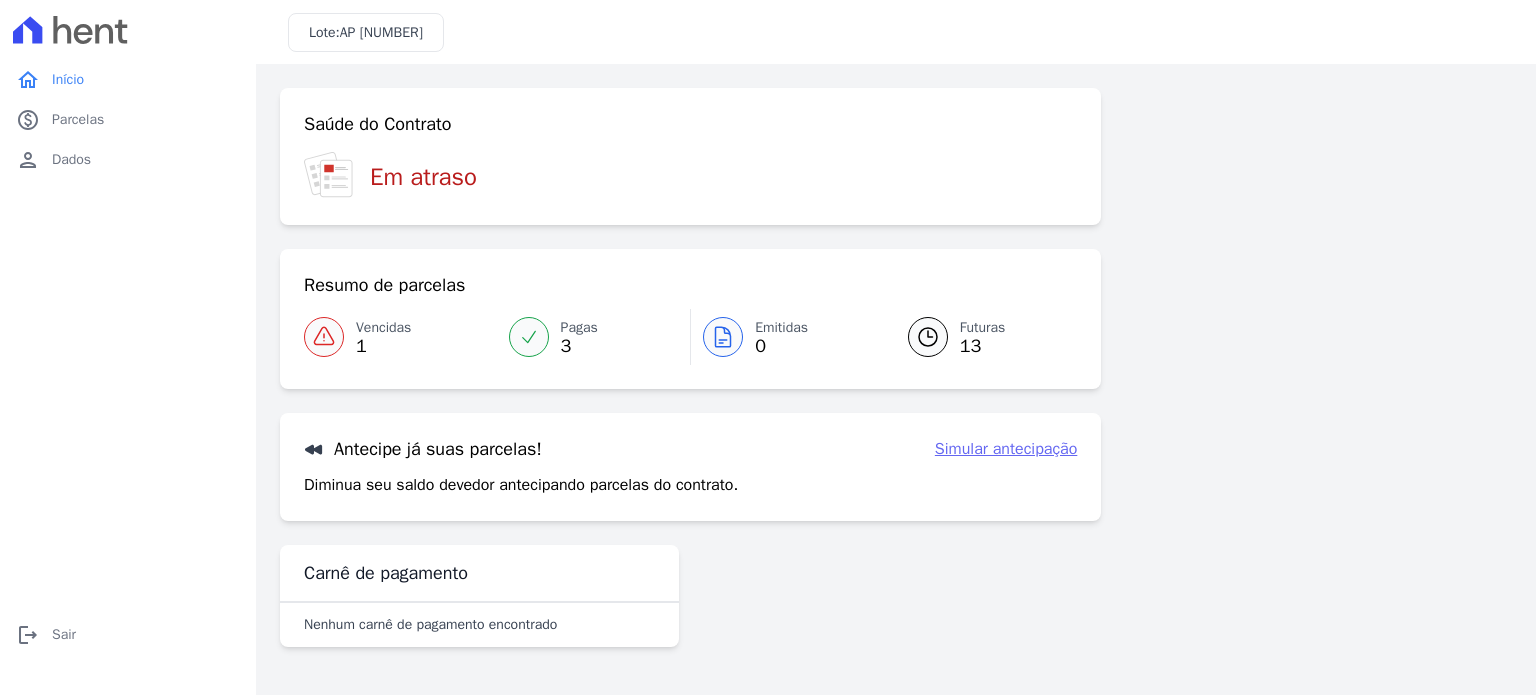 click 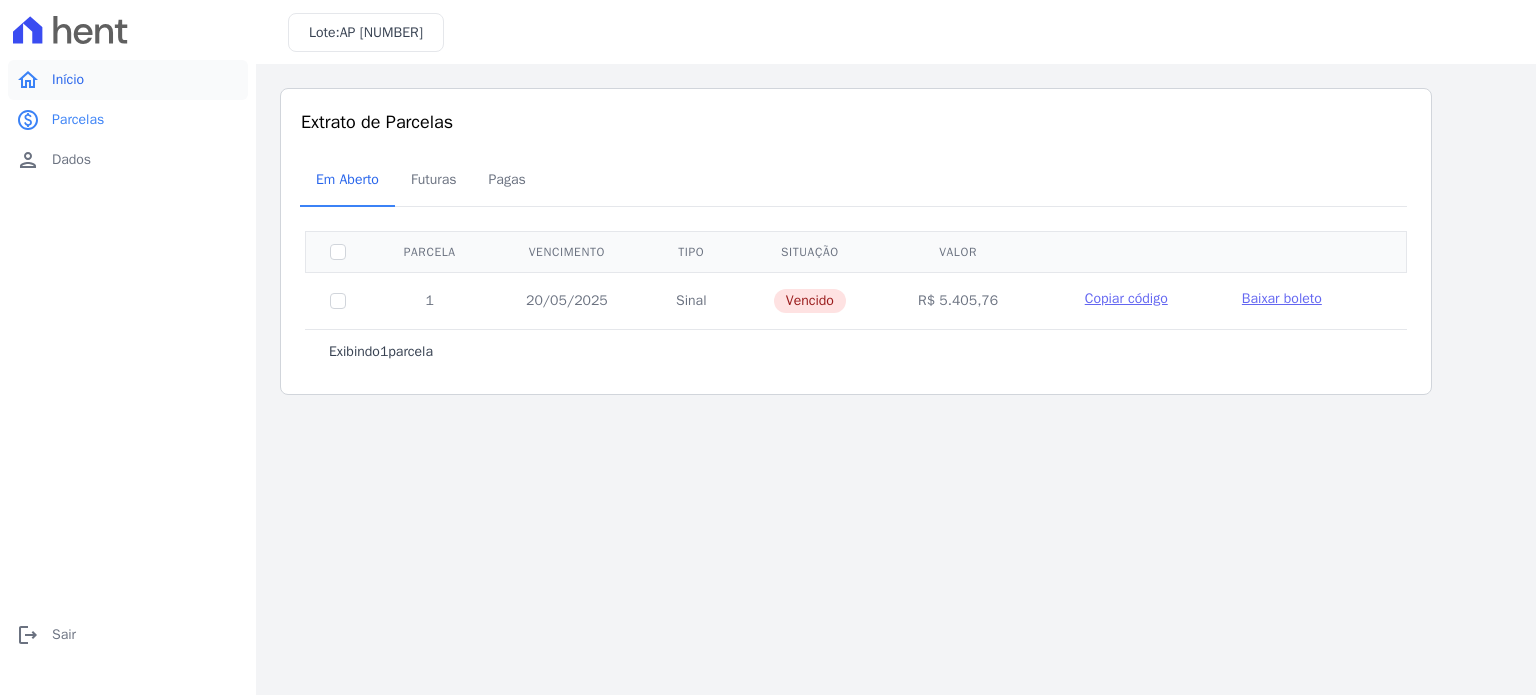 click on "Início" at bounding box center [68, 80] 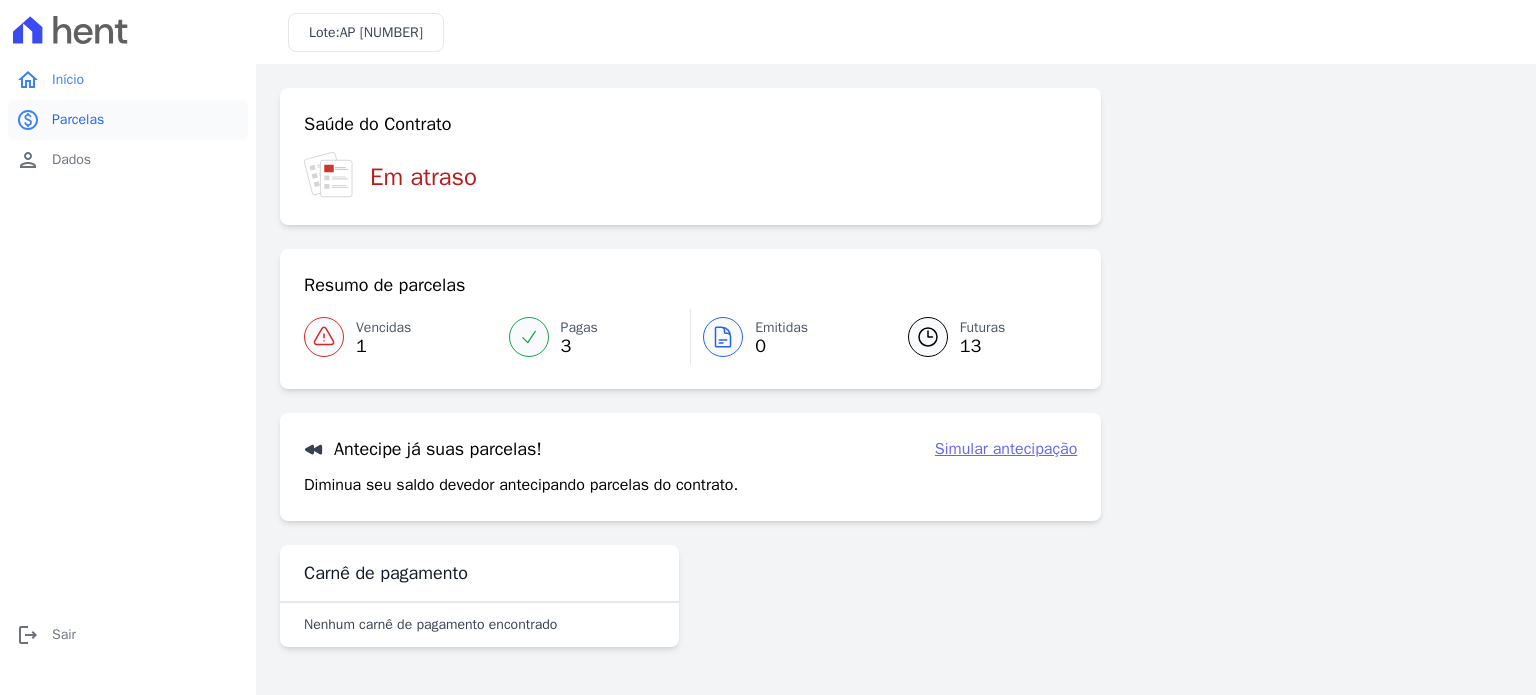 click on "Parcelas" at bounding box center [78, 120] 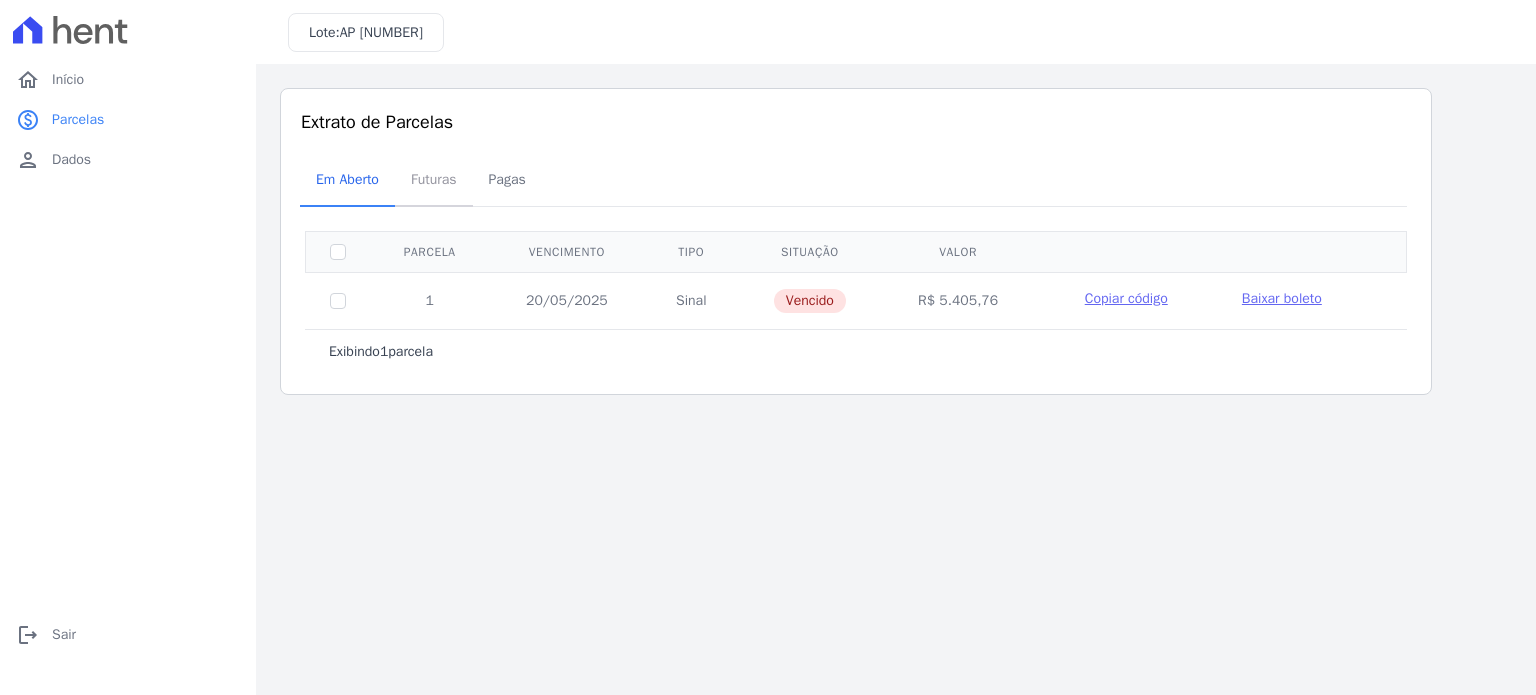 click on "Futuras" at bounding box center (434, 179) 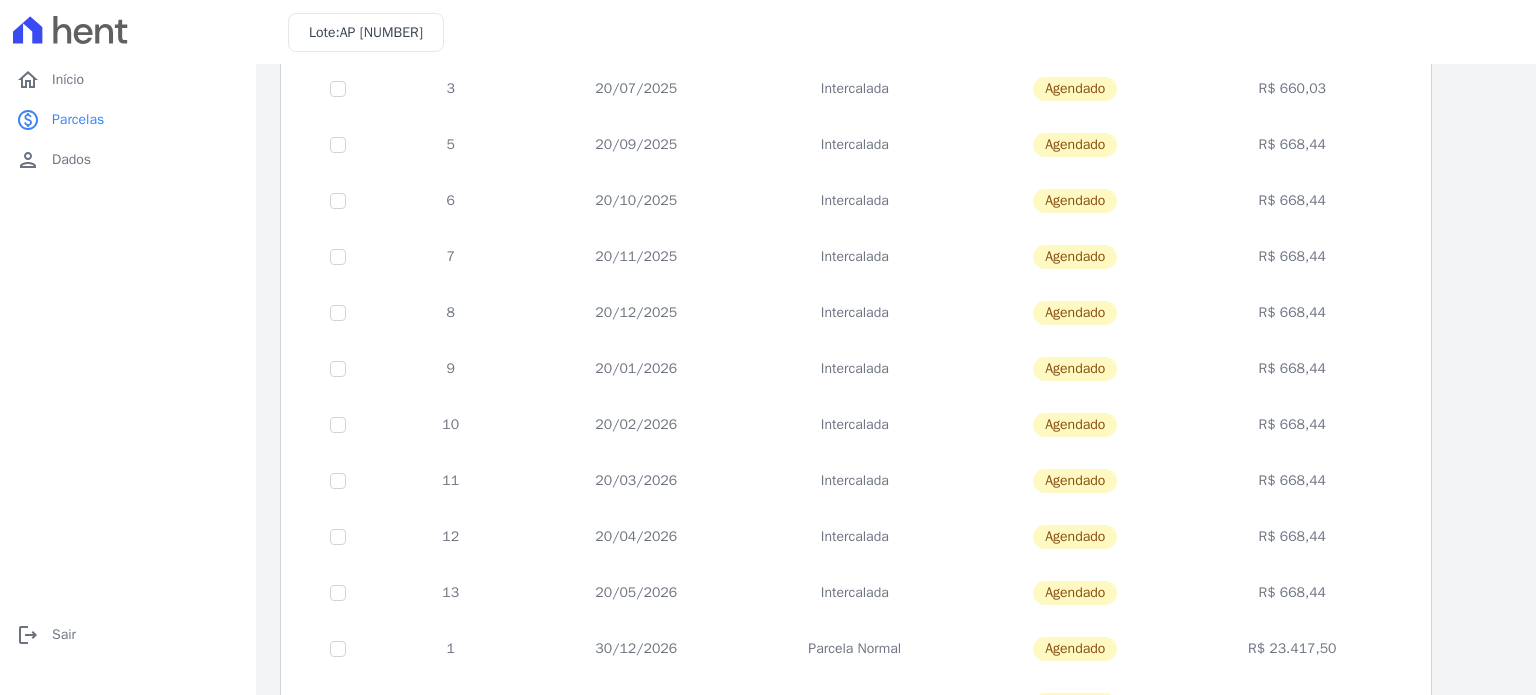 scroll, scrollTop: 0, scrollLeft: 0, axis: both 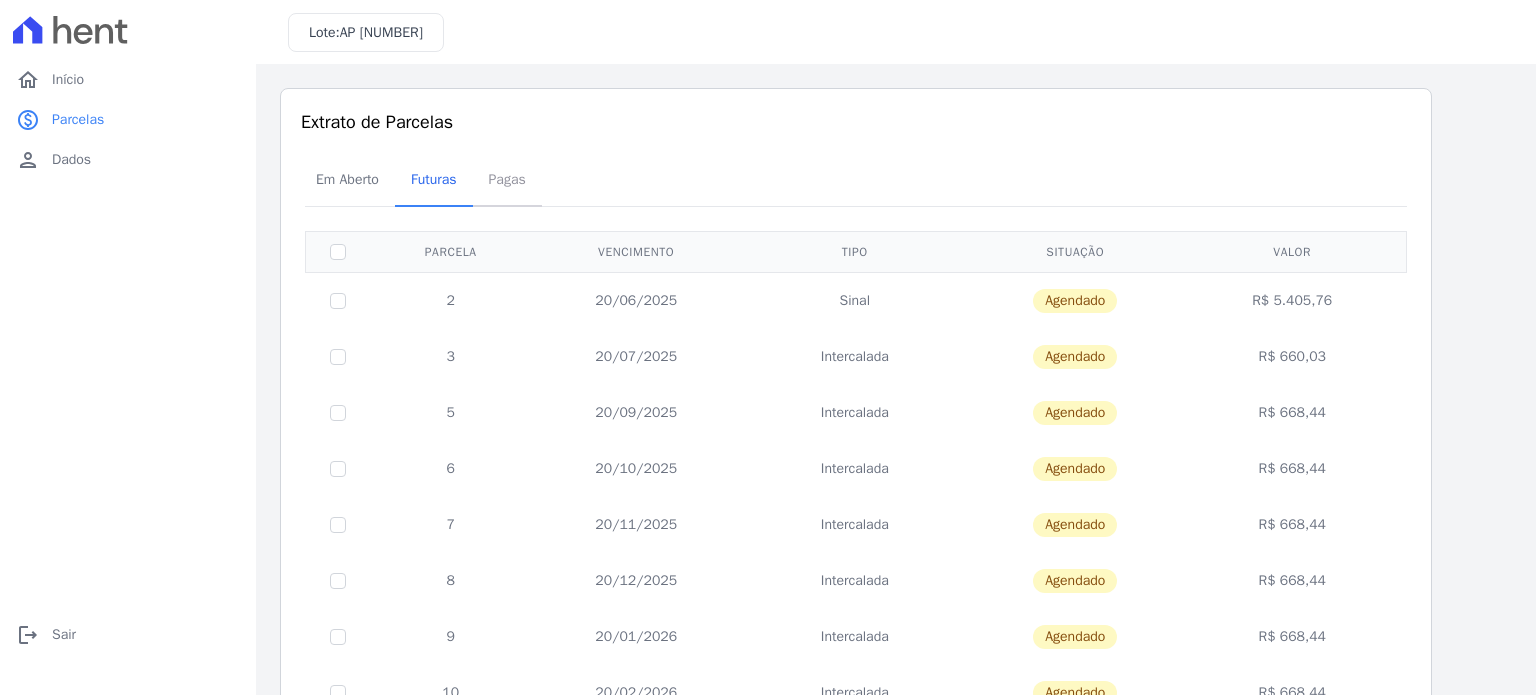 click on "Pagas" at bounding box center [507, 179] 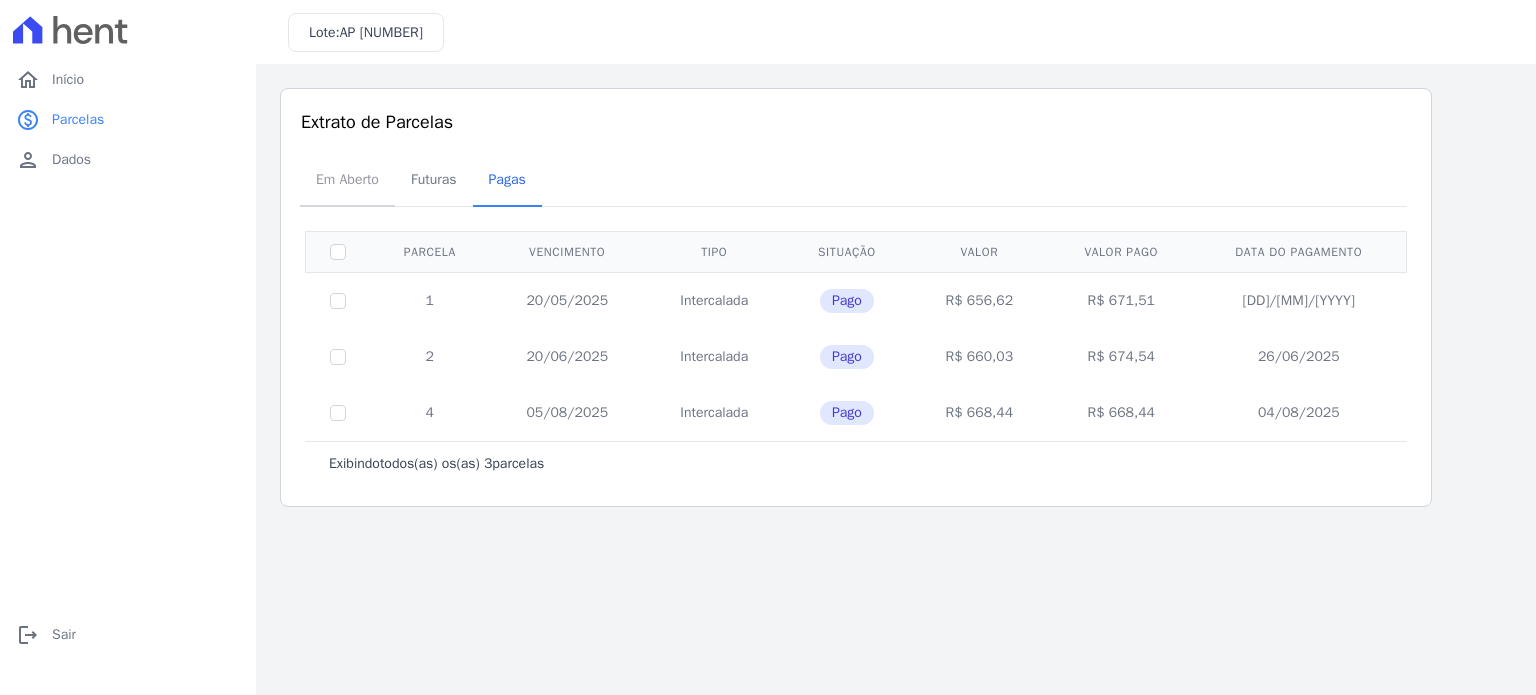 click on "Em Aberto" at bounding box center [347, 179] 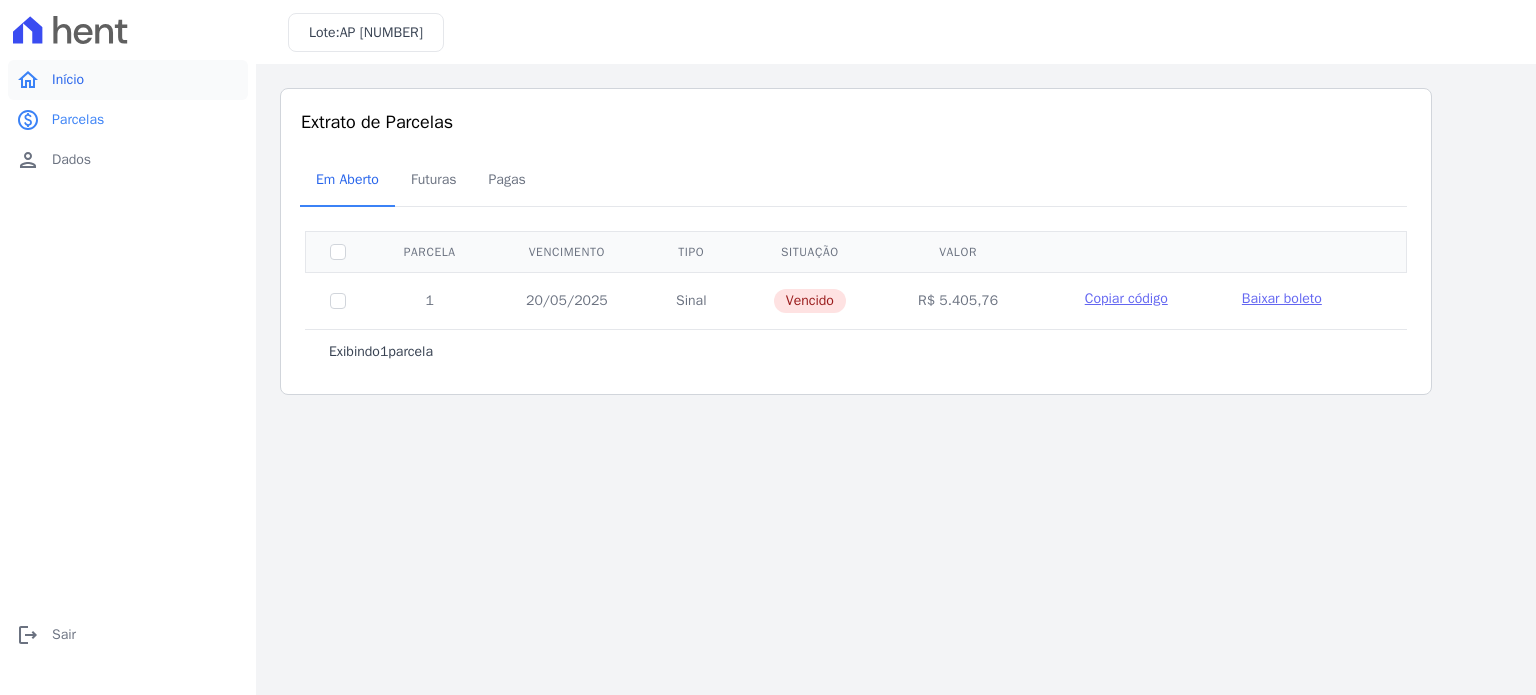 click on "Início" at bounding box center (68, 80) 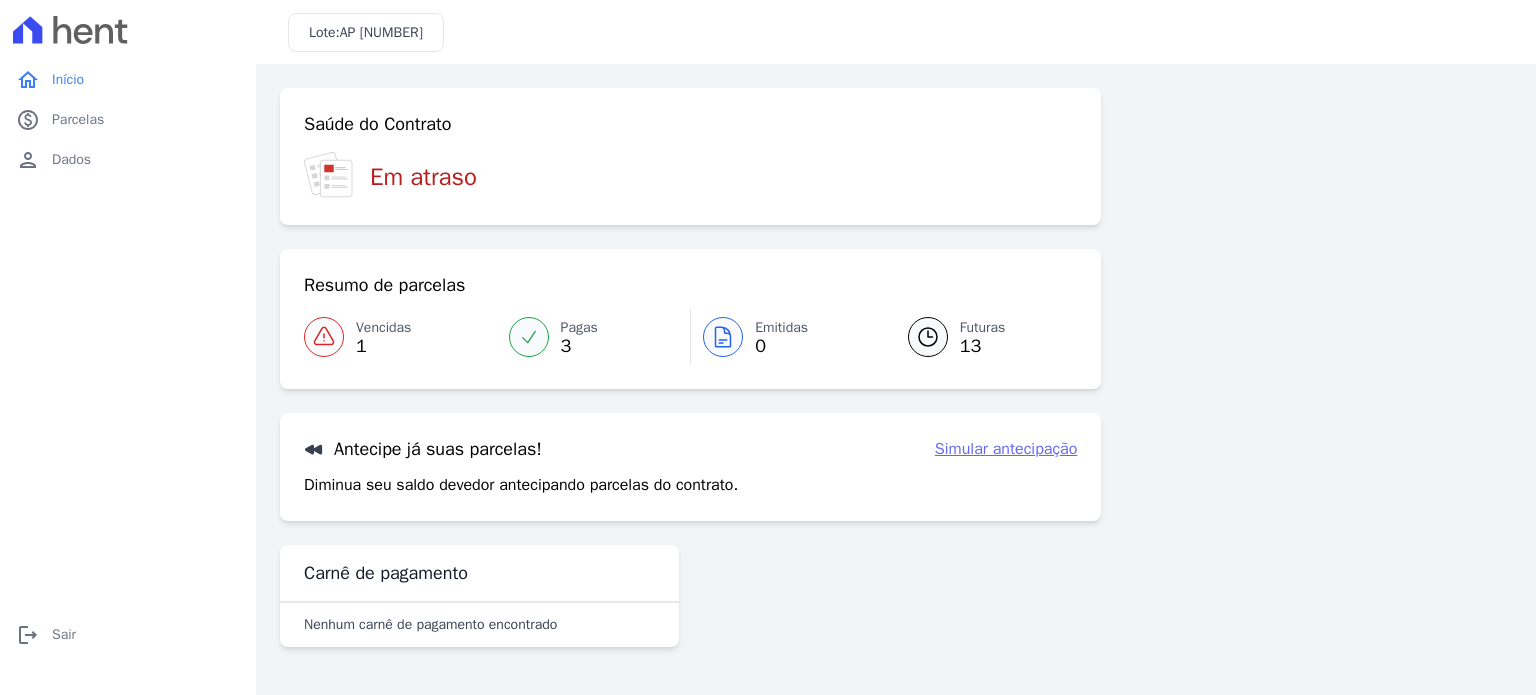 click on "Simular antecipação" at bounding box center (1006, 449) 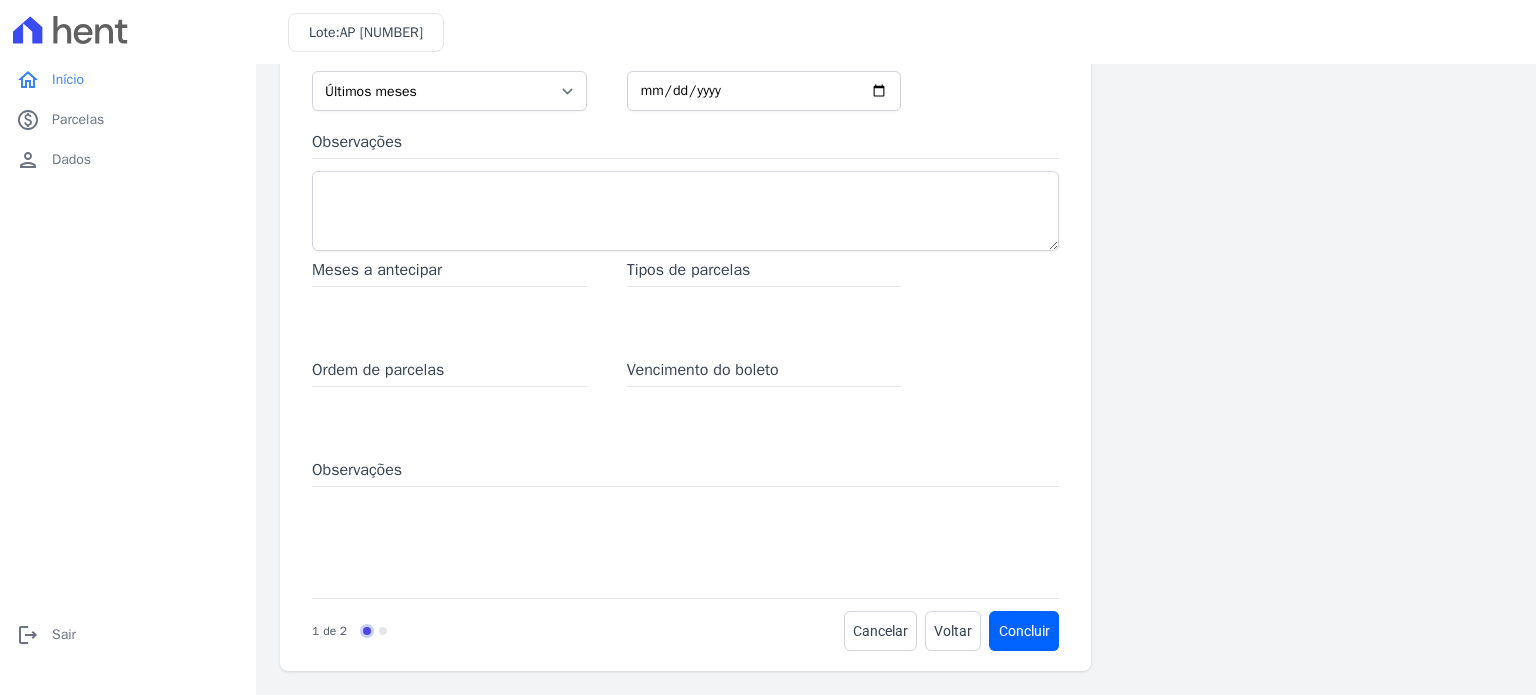 scroll, scrollTop: 0, scrollLeft: 0, axis: both 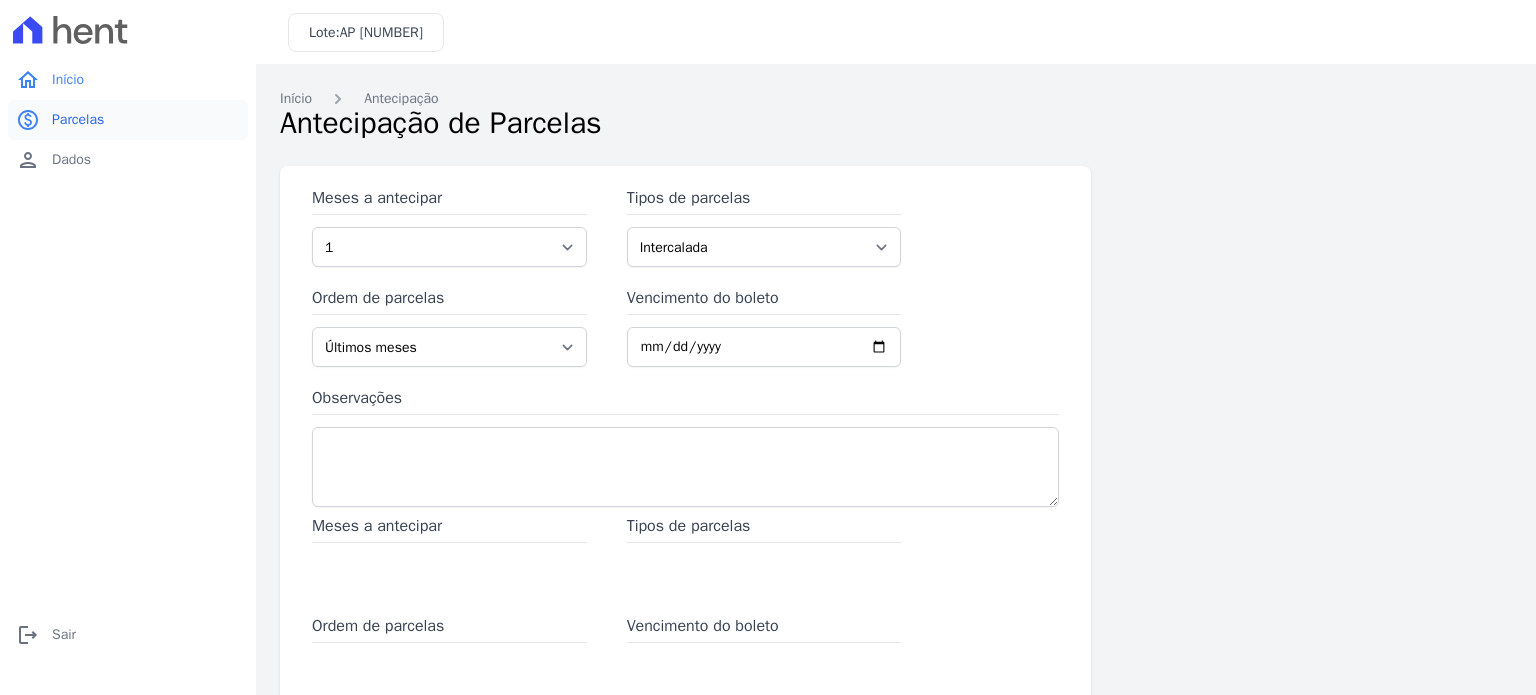click on "Parcelas" at bounding box center [78, 120] 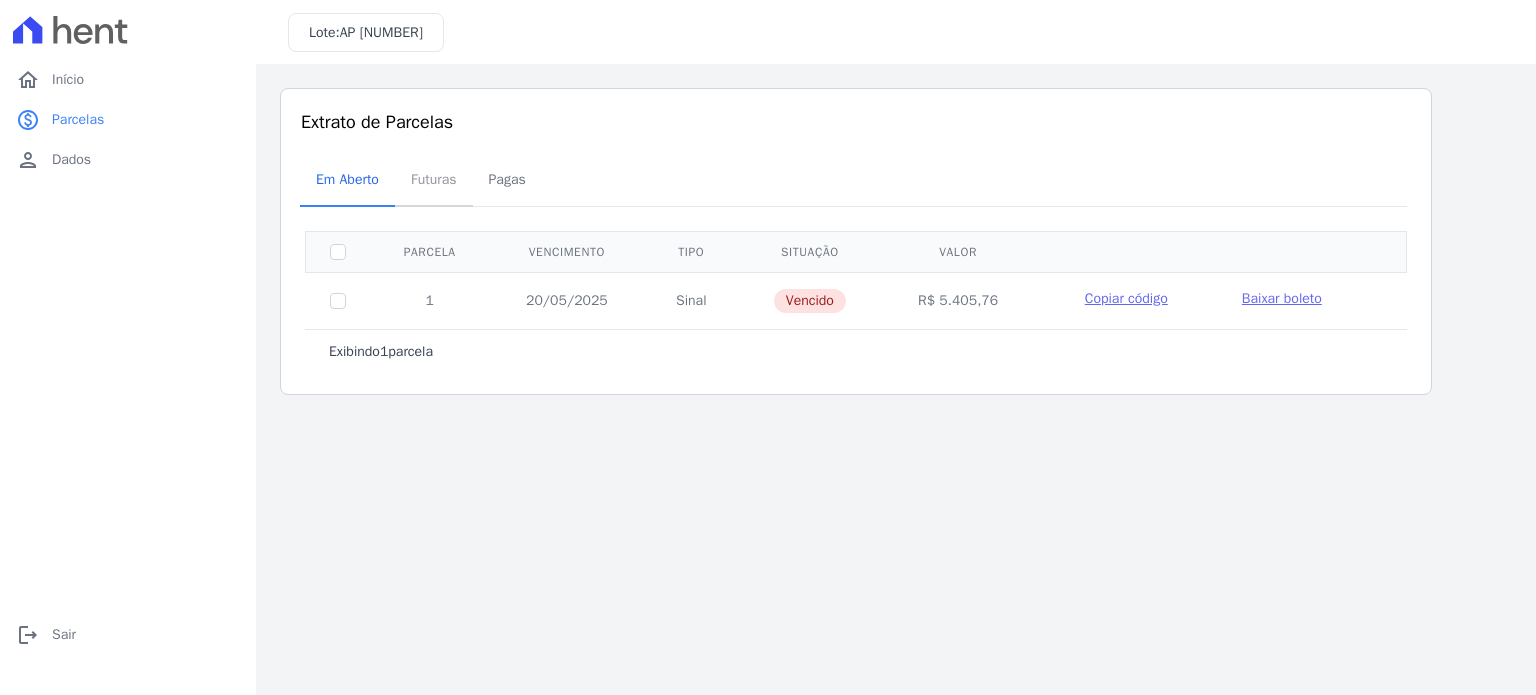 click on "Futuras" at bounding box center (434, 179) 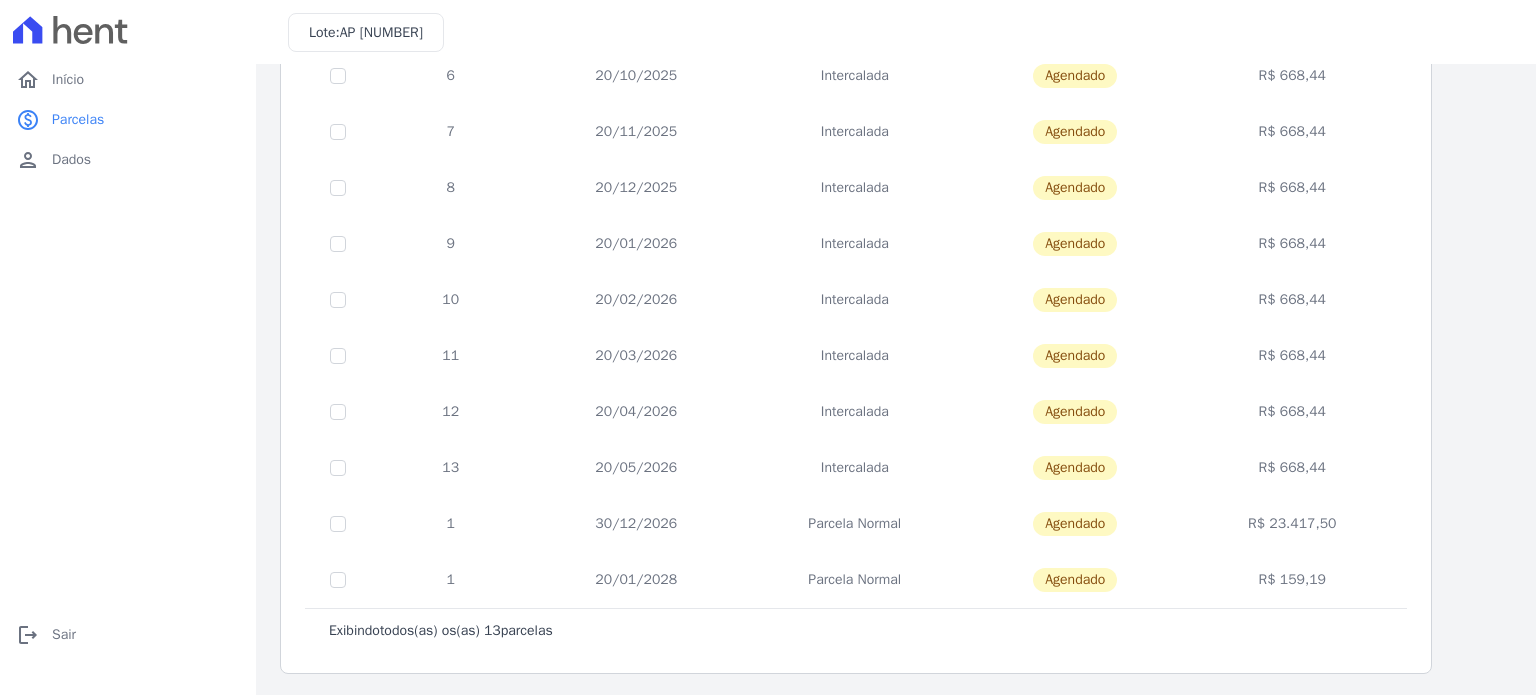 scroll, scrollTop: 0, scrollLeft: 0, axis: both 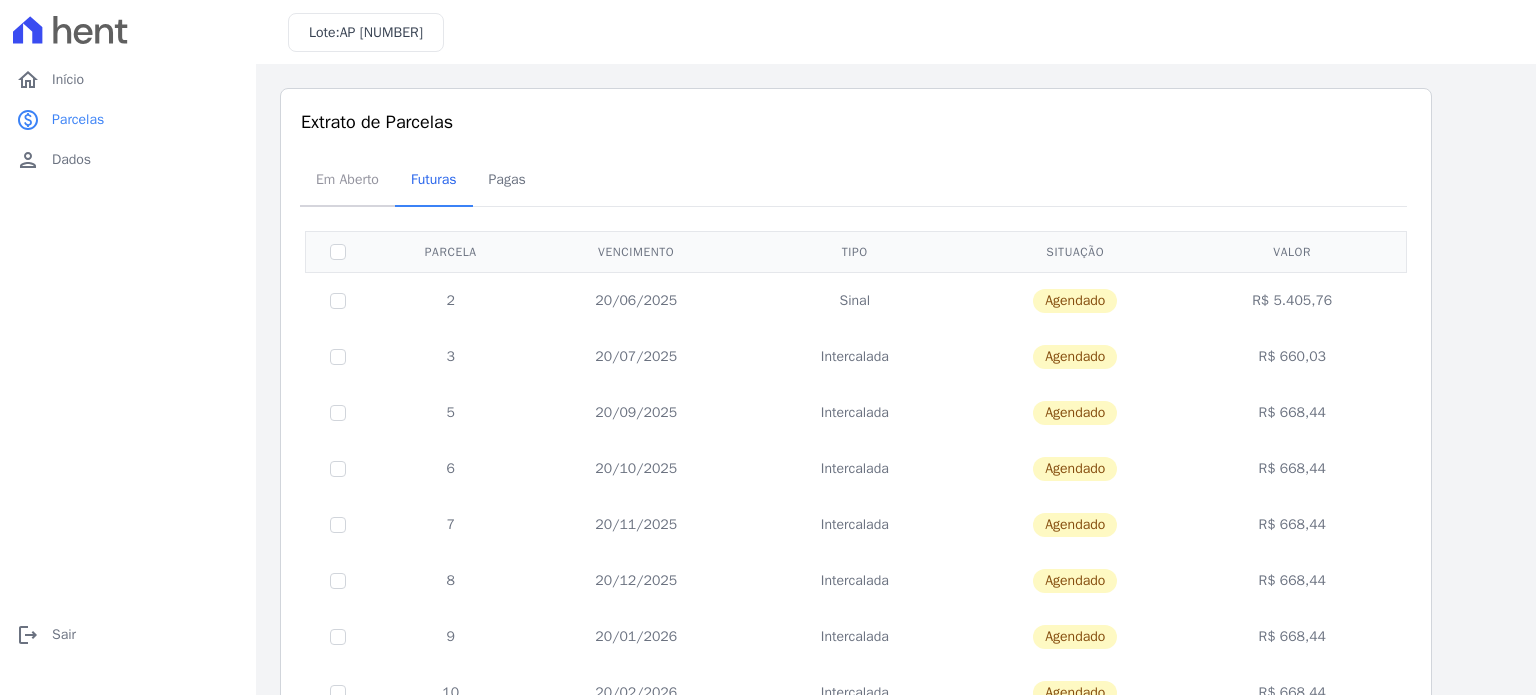 click on "Em Aberto" at bounding box center (347, 179) 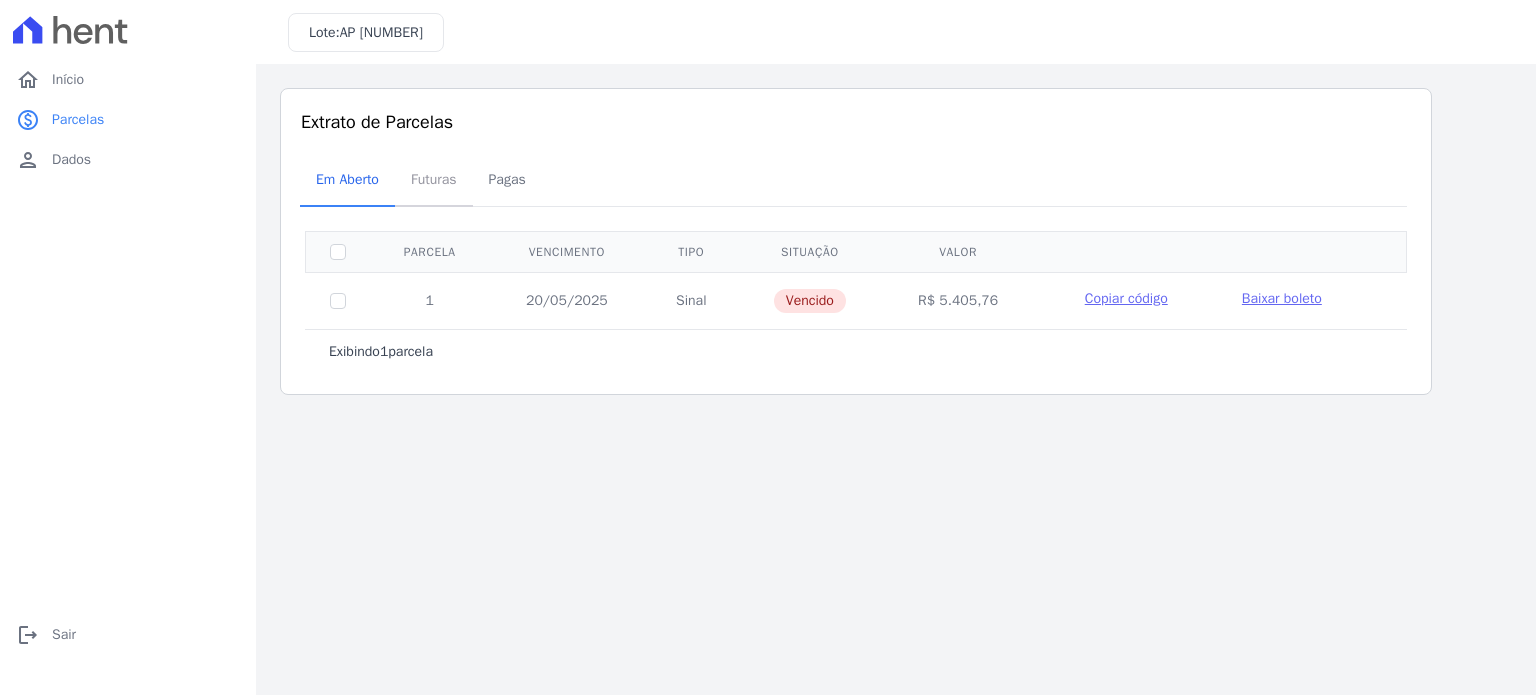 click on "Futuras" at bounding box center [434, 179] 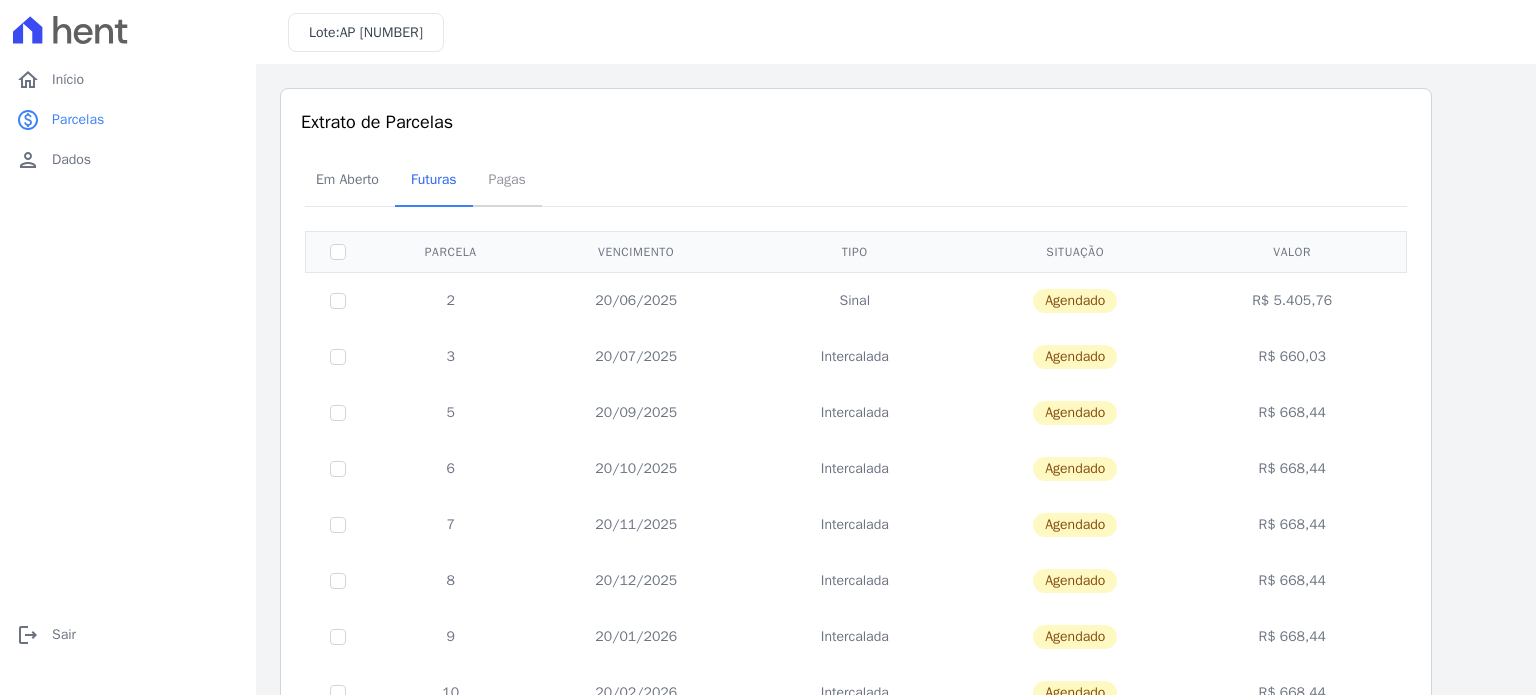 click on "Pagas" at bounding box center [507, 179] 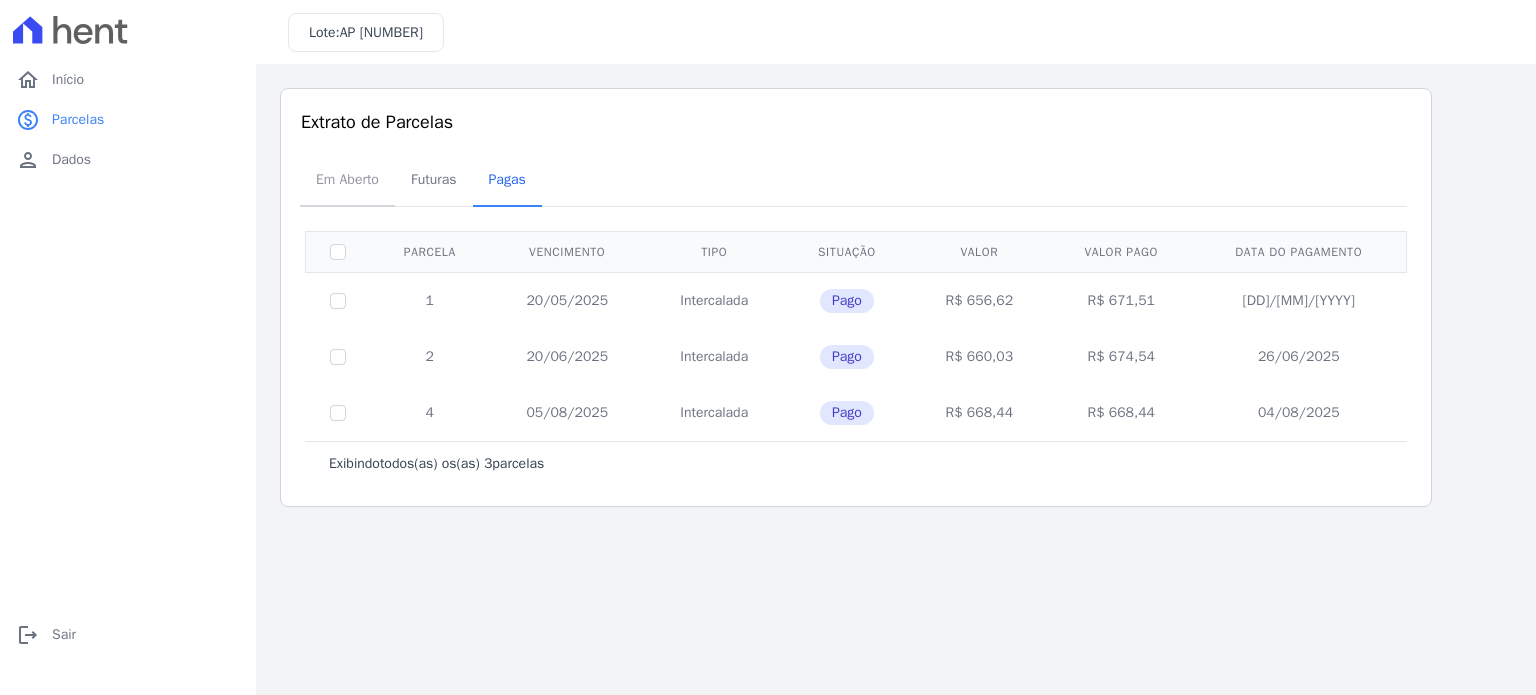 click on "Em Aberto" at bounding box center (347, 179) 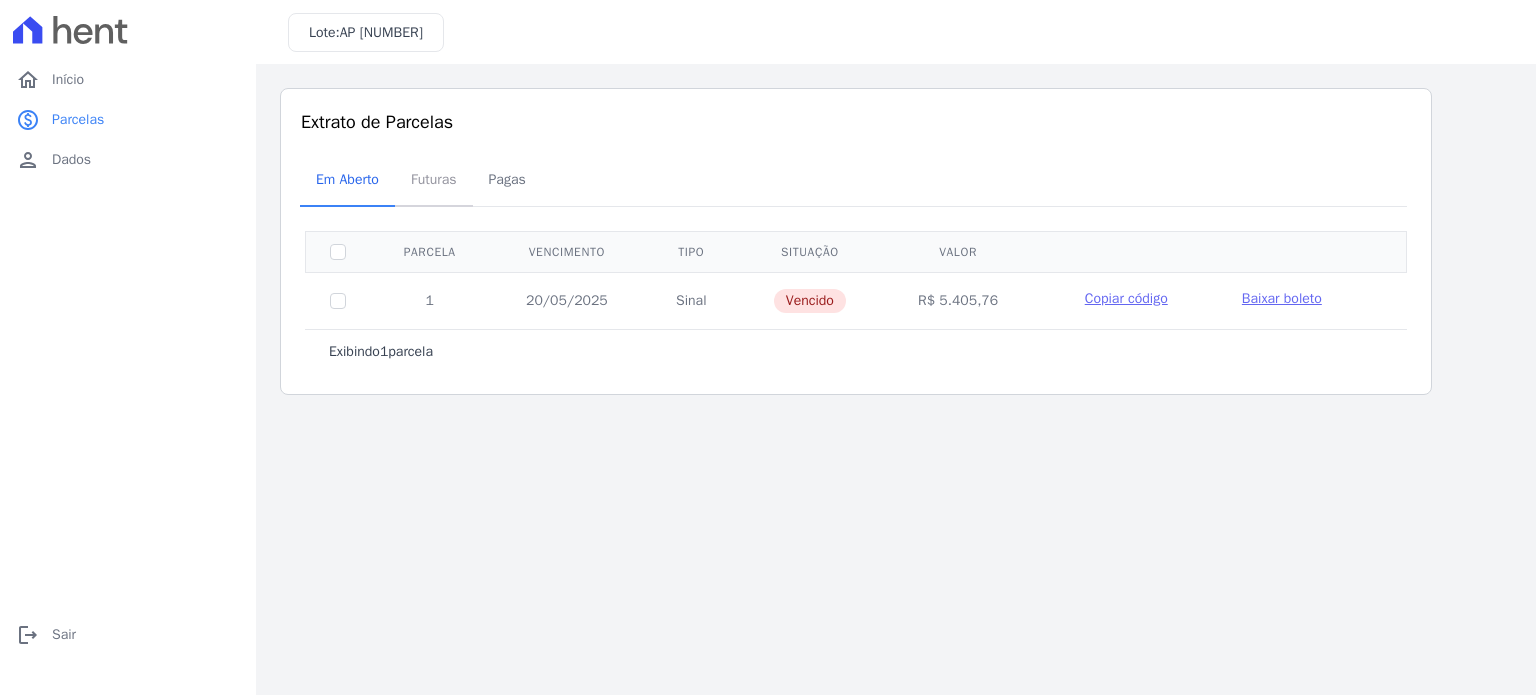 click on "Futuras" at bounding box center (434, 179) 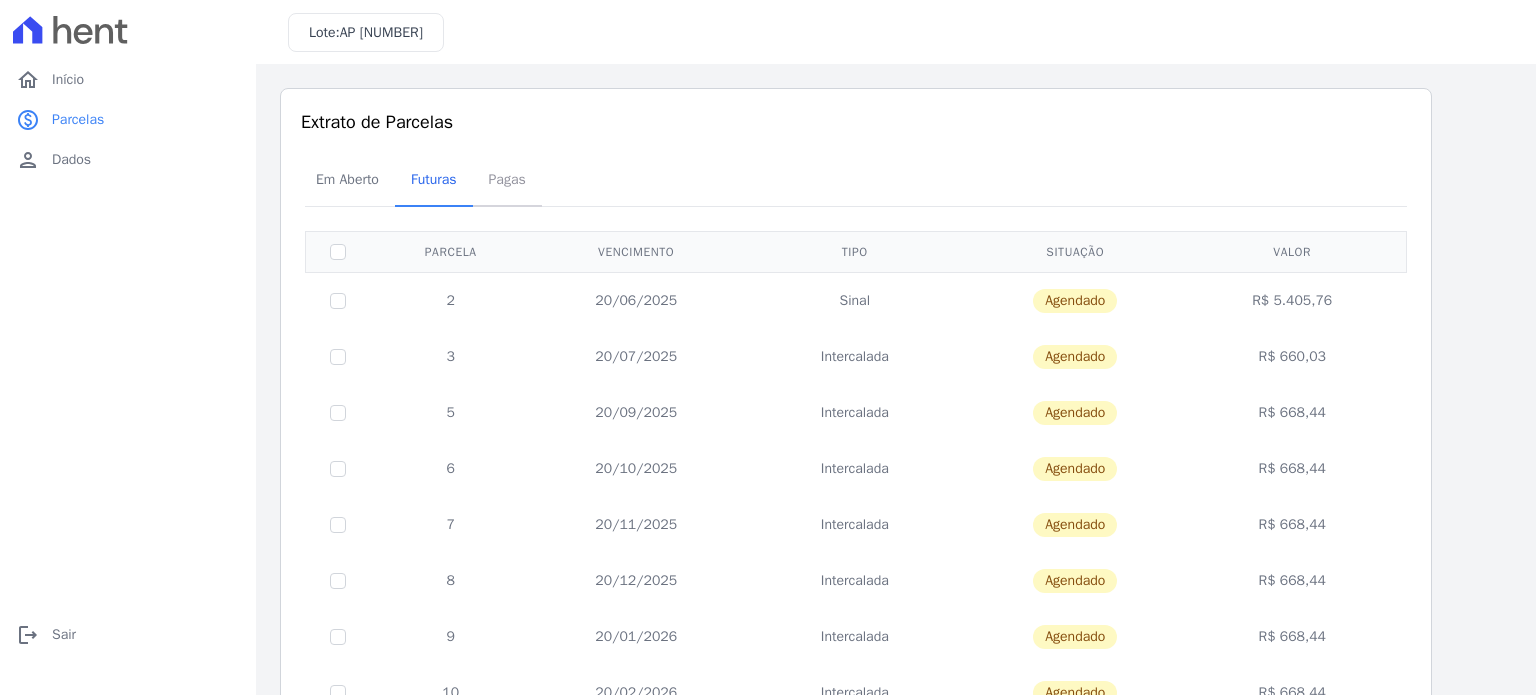 click on "Pagas" at bounding box center (507, 179) 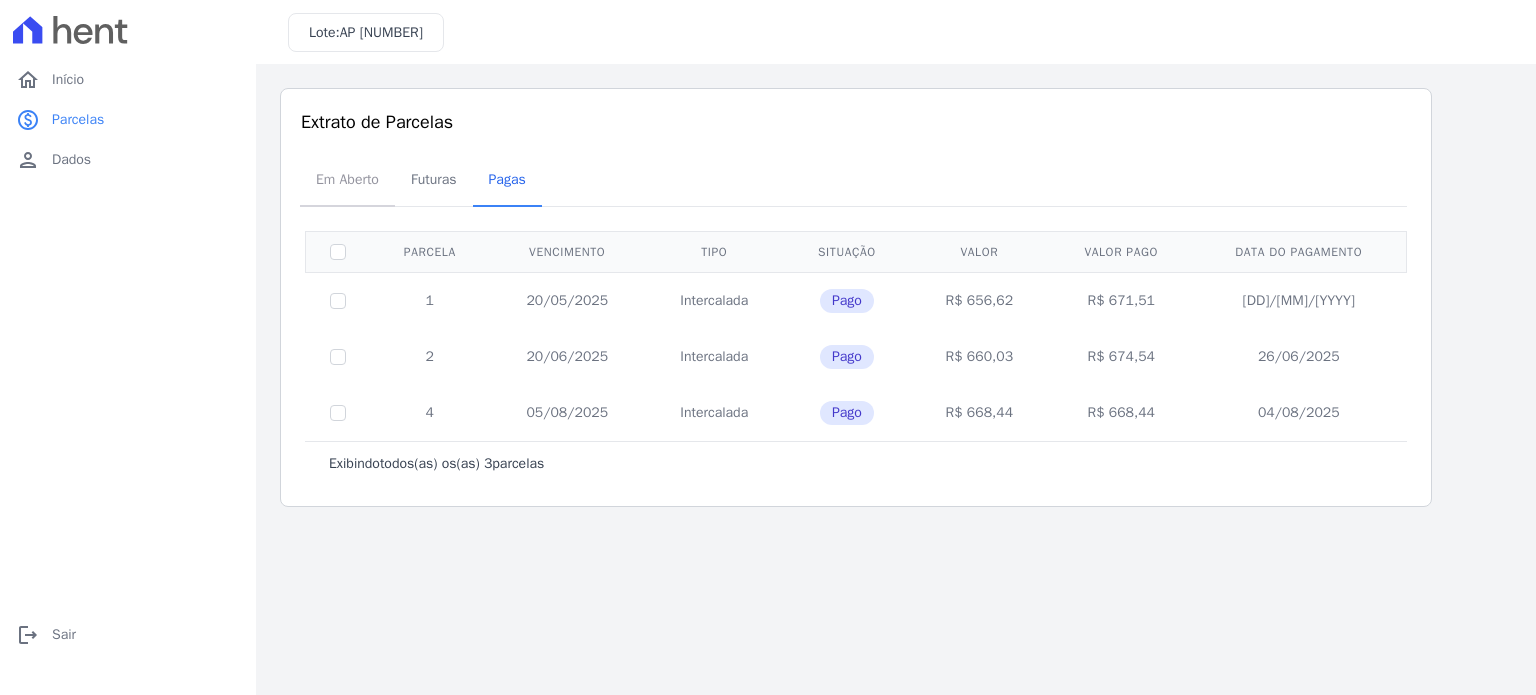 click on "Em Aberto" at bounding box center (347, 179) 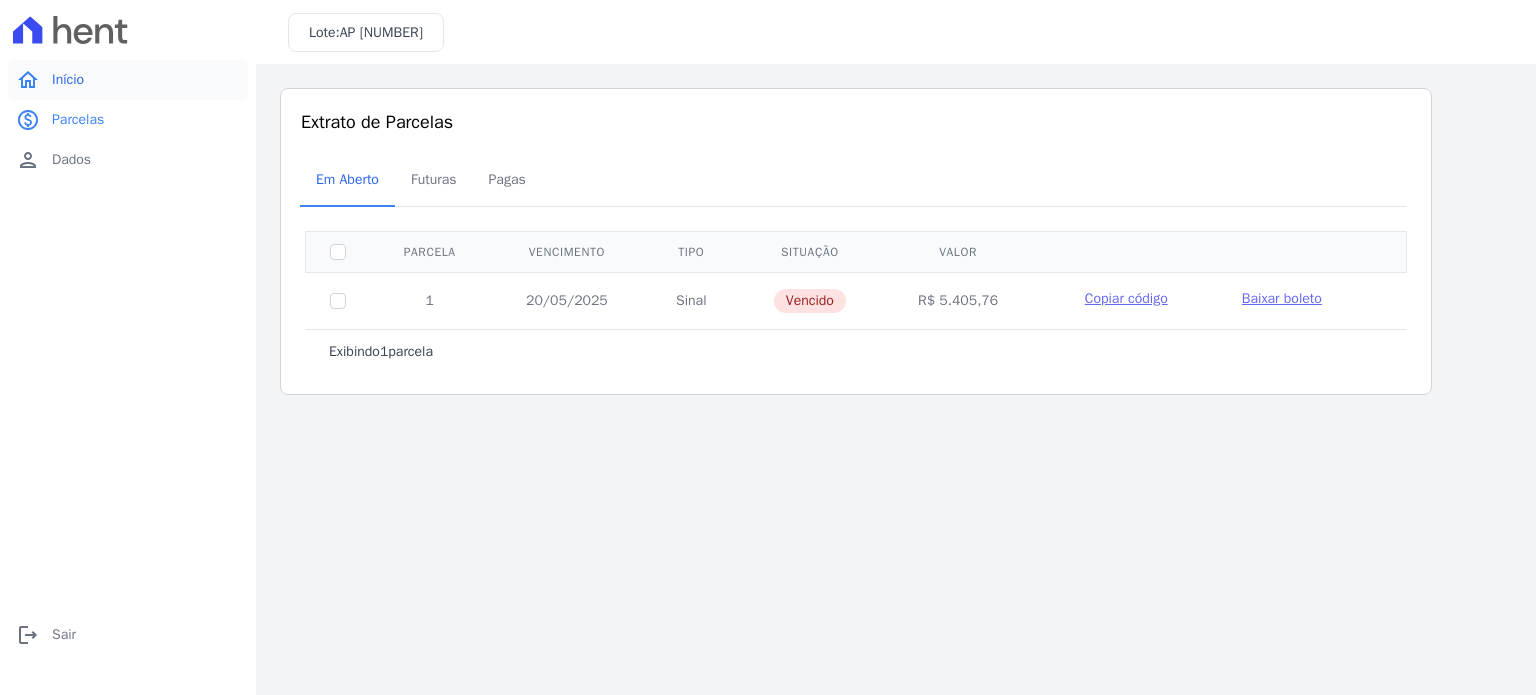 click on "home Início" at bounding box center [128, 80] 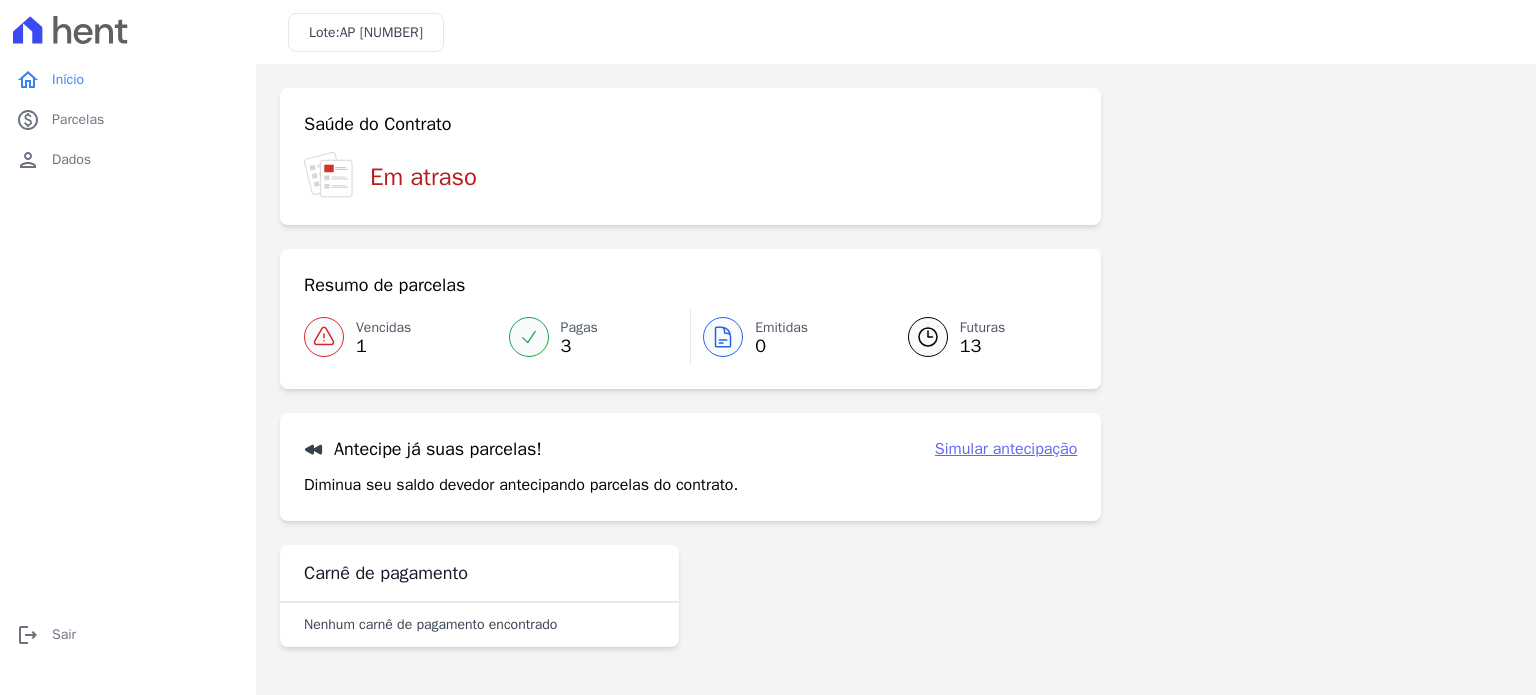 click at bounding box center [928, 337] 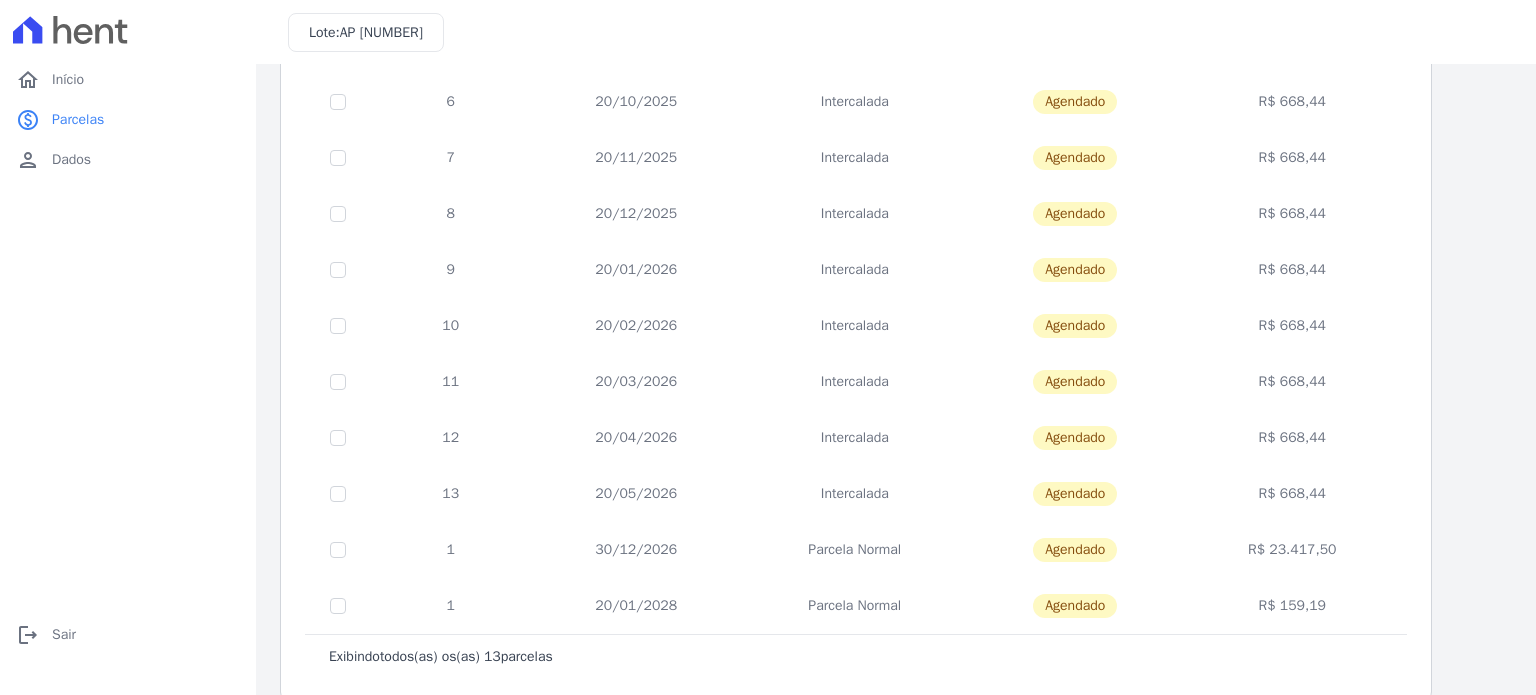 scroll, scrollTop: 393, scrollLeft: 0, axis: vertical 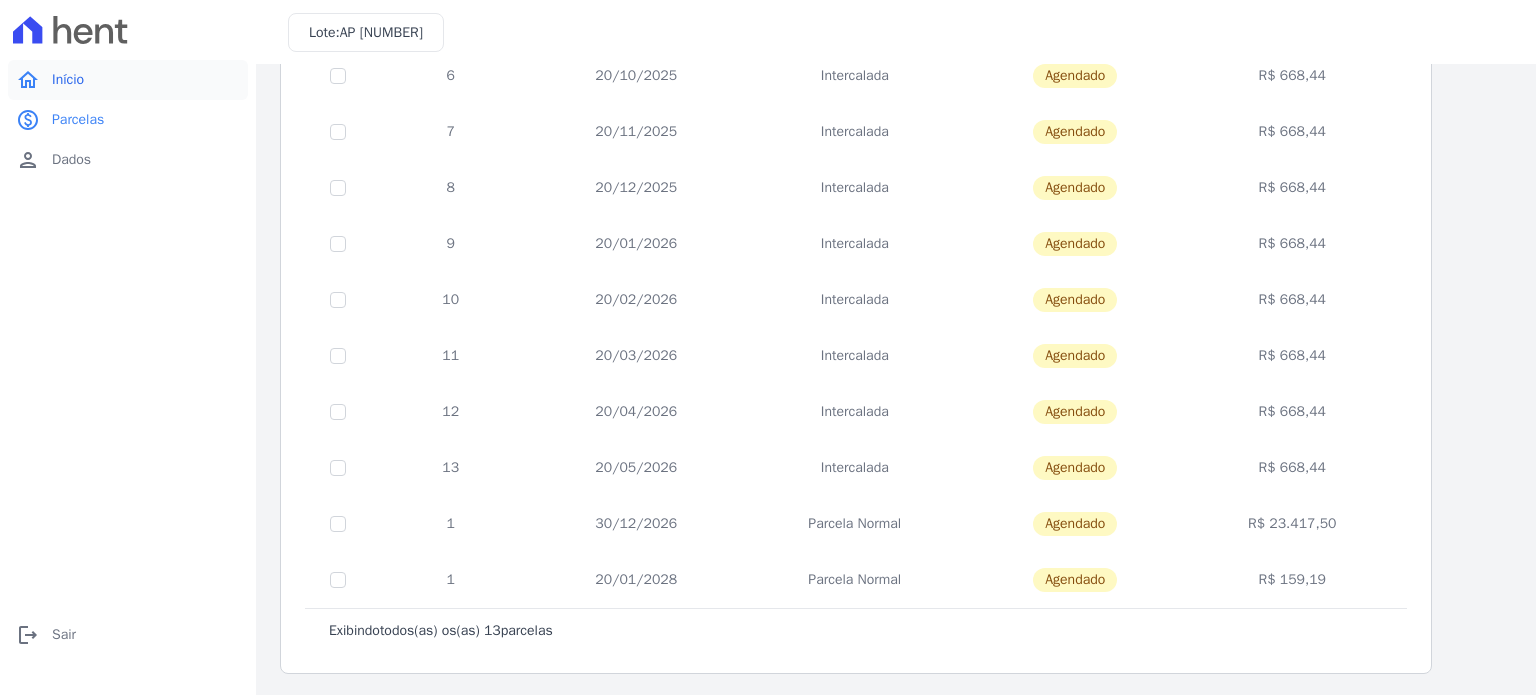 click on "home Início" at bounding box center (128, 80) 